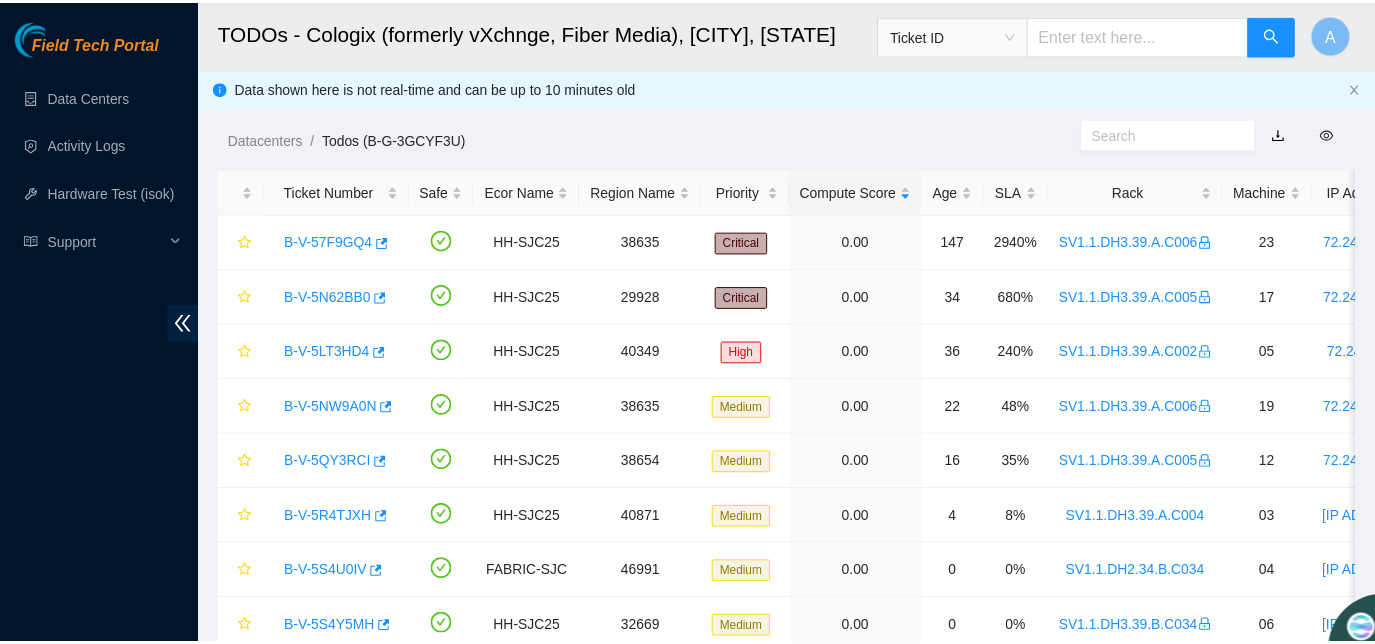scroll, scrollTop: 358, scrollLeft: 0, axis: vertical 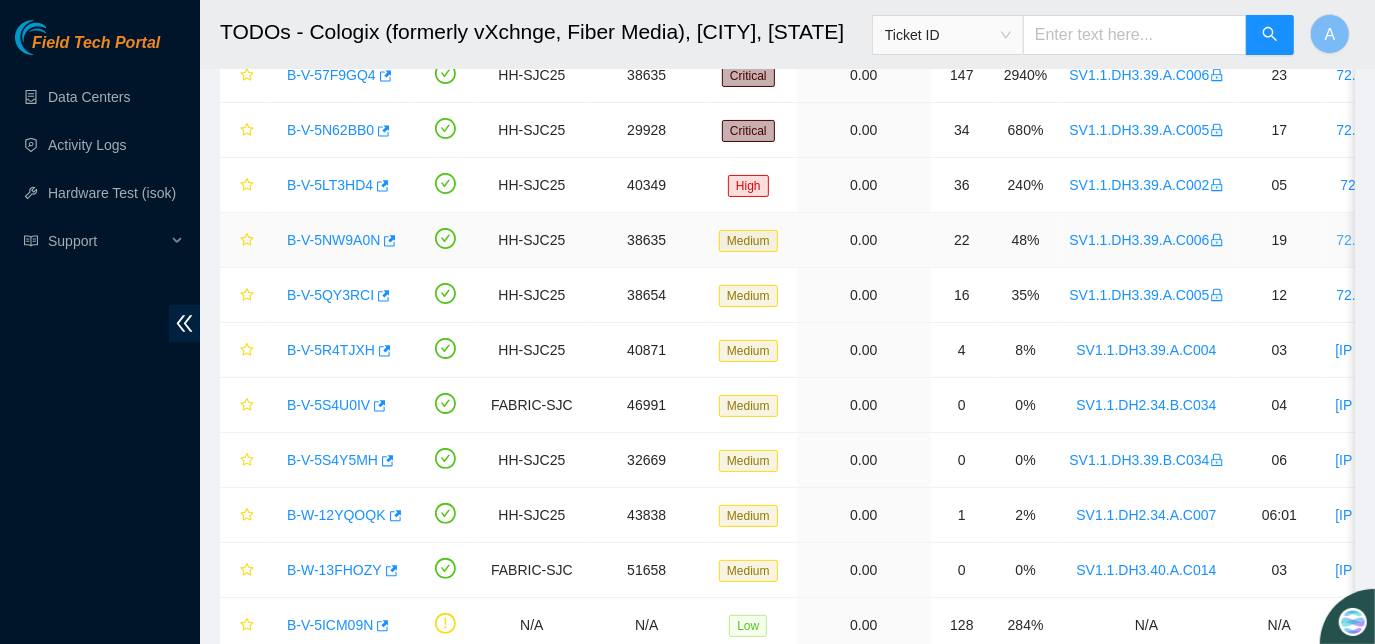 drag, startPoint x: 1385, startPoint y: 353, endPoint x: 1351, endPoint y: 238, distance: 119.92081 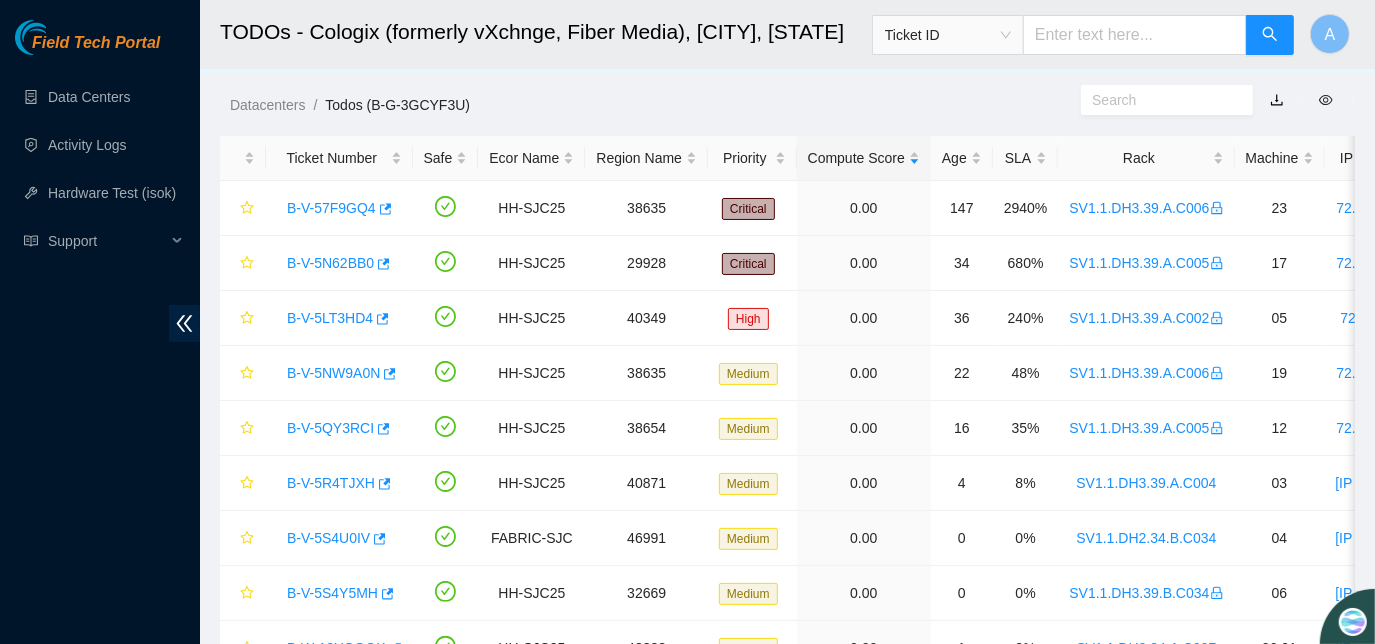 scroll, scrollTop: 27, scrollLeft: 0, axis: vertical 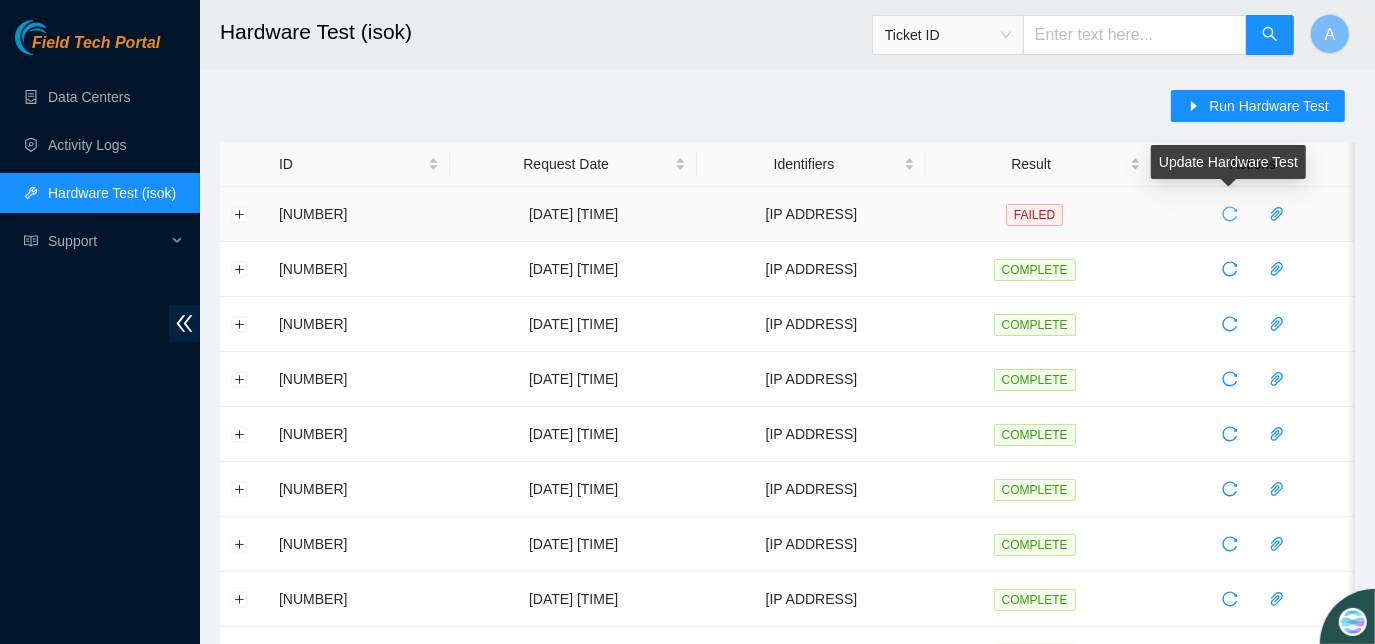 click 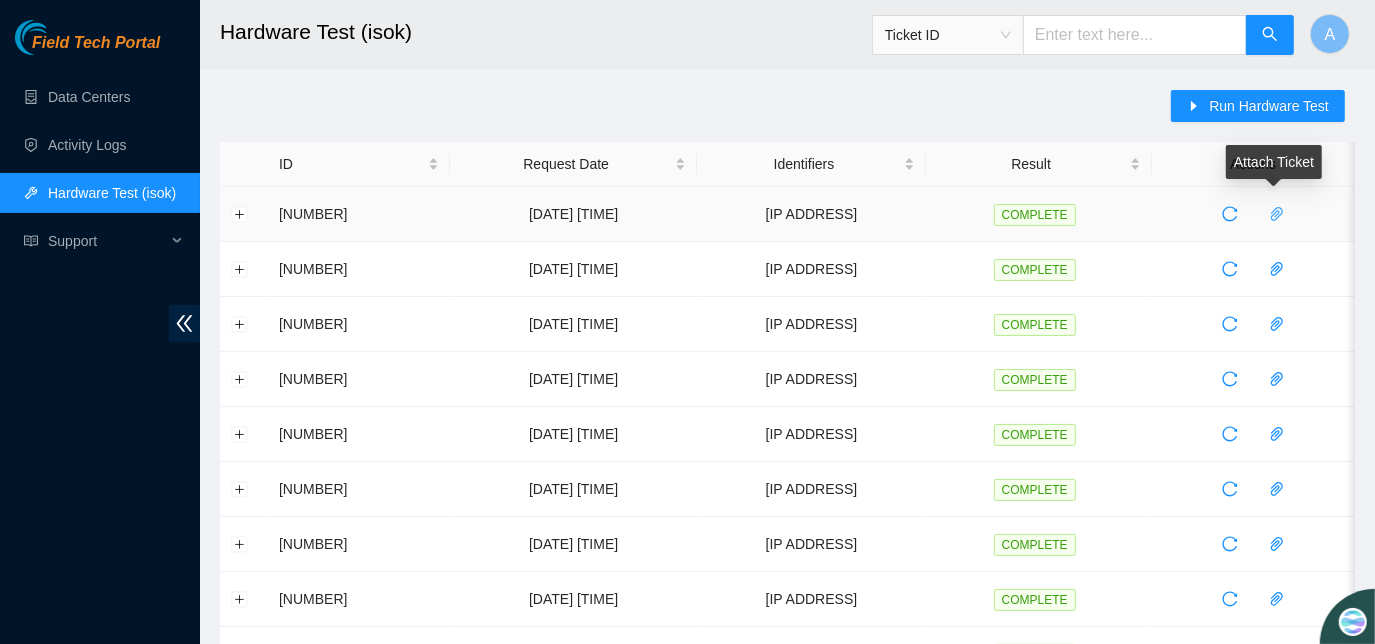click 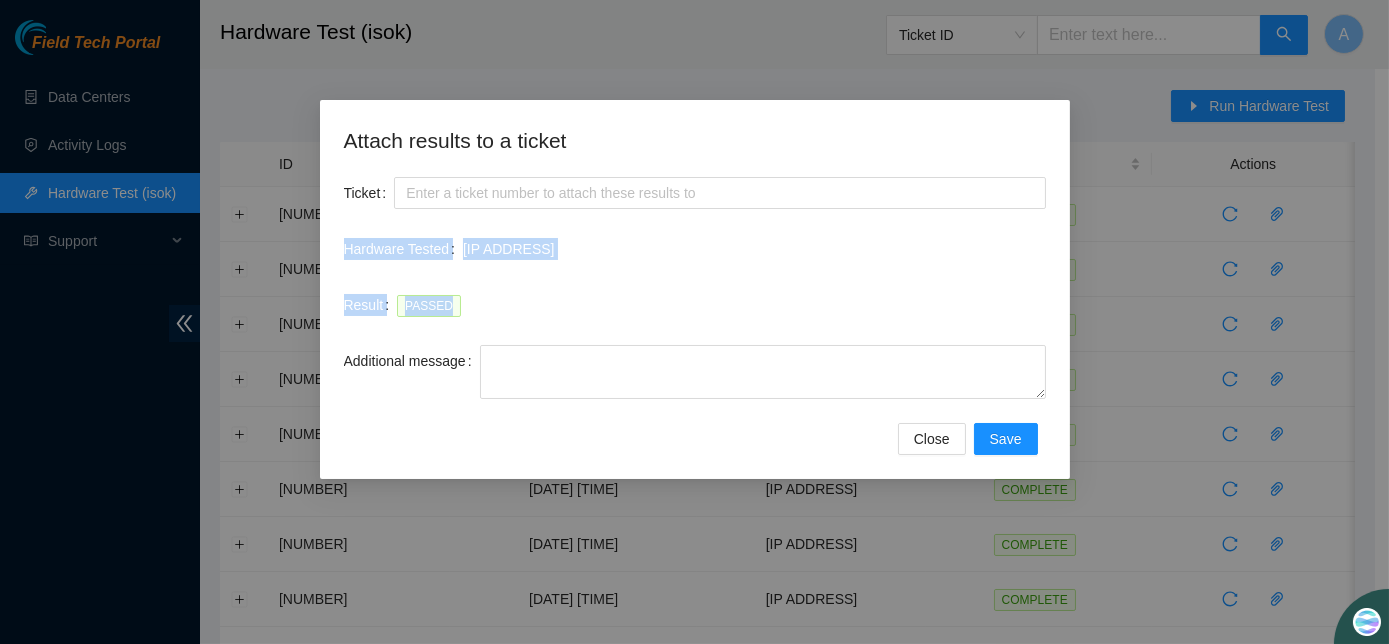 drag, startPoint x: 341, startPoint y: 248, endPoint x: 553, endPoint y: 314, distance: 222.03603 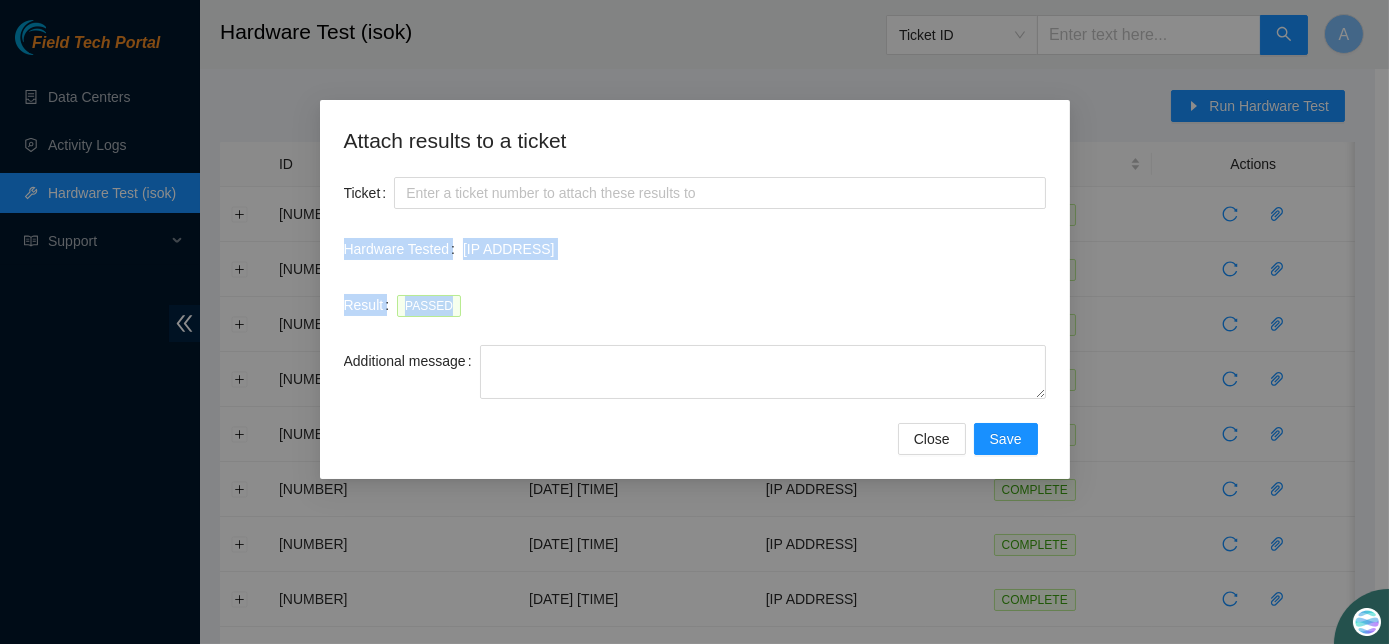 copy on "Hardware Tested 23.40.199.222 Result PASSED" 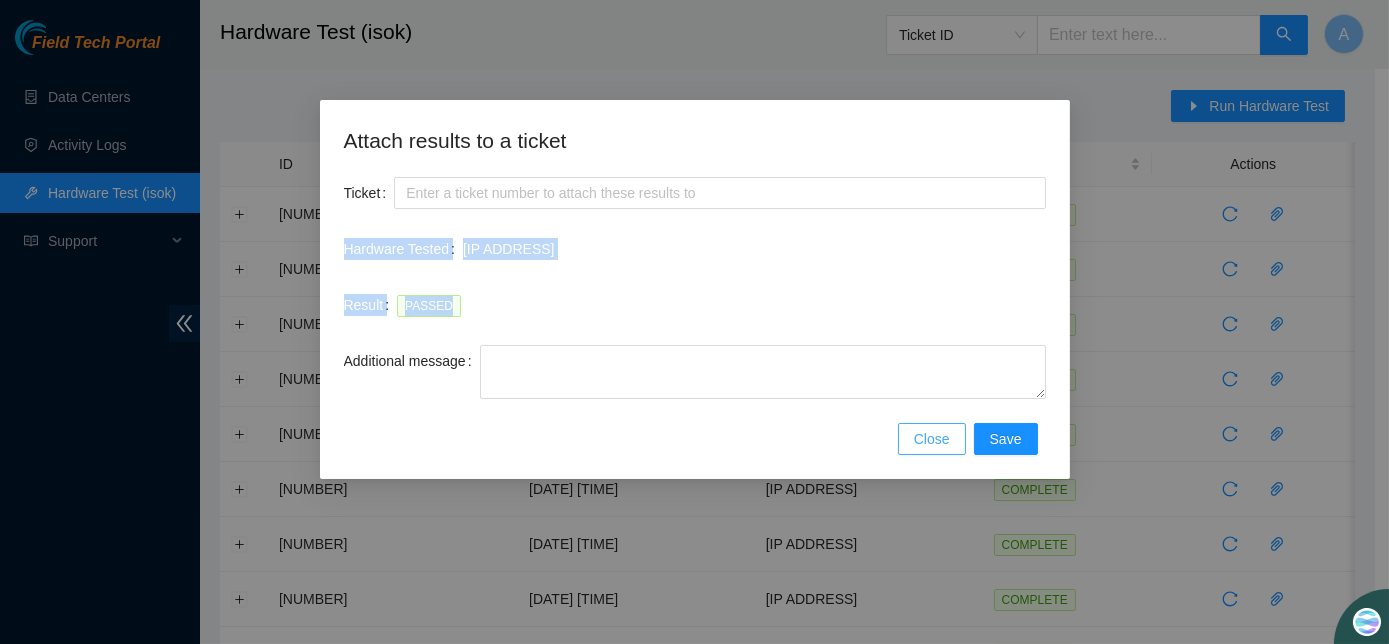 click on "Close" at bounding box center [932, 439] 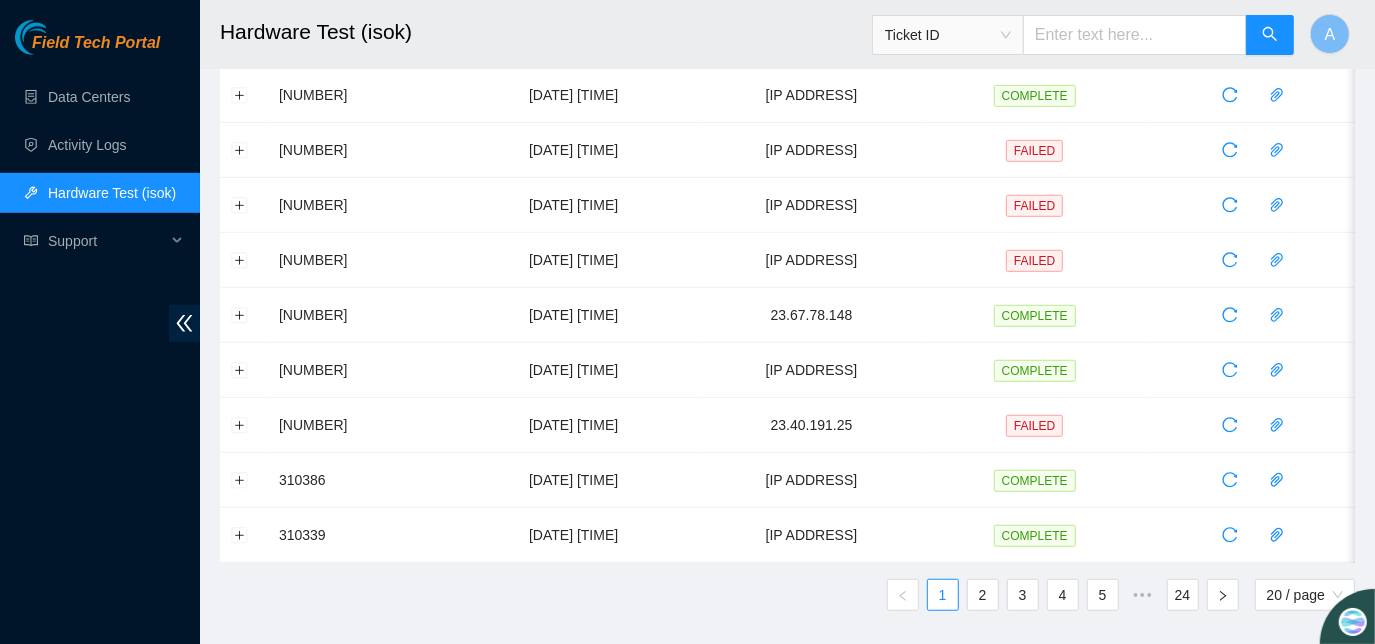 scroll, scrollTop: 763, scrollLeft: 0, axis: vertical 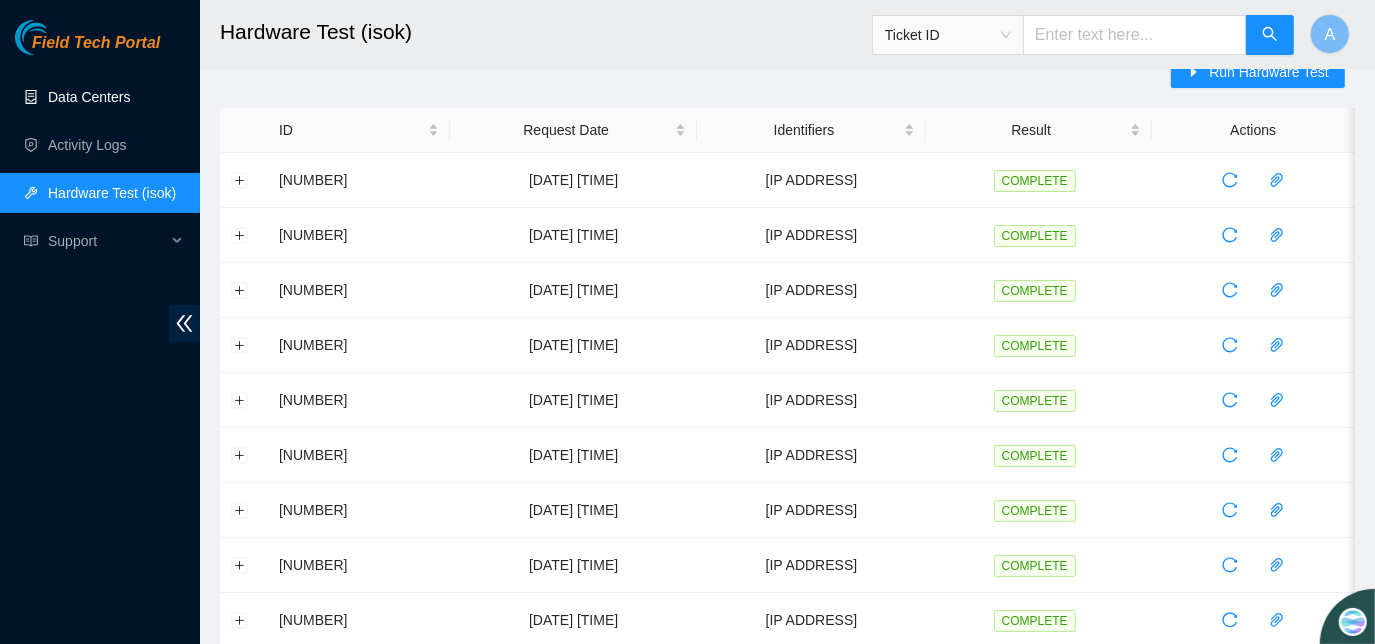 click on "Data Centers" at bounding box center (89, 97) 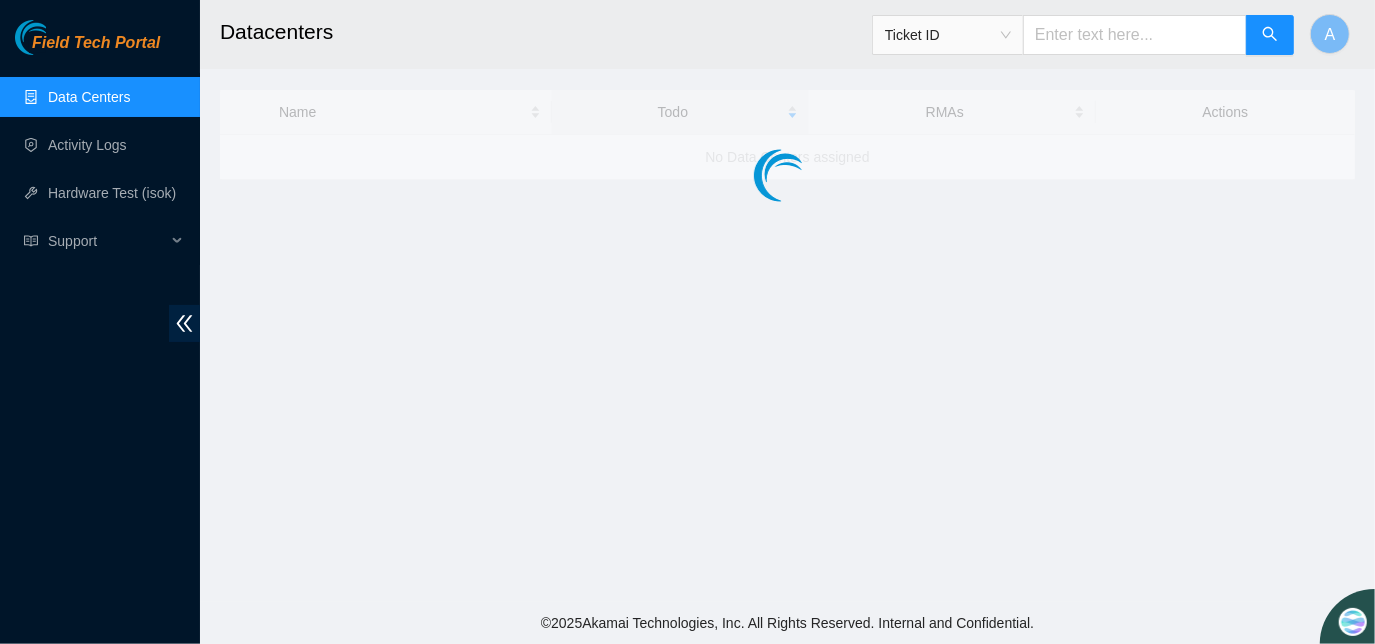 scroll, scrollTop: 0, scrollLeft: 0, axis: both 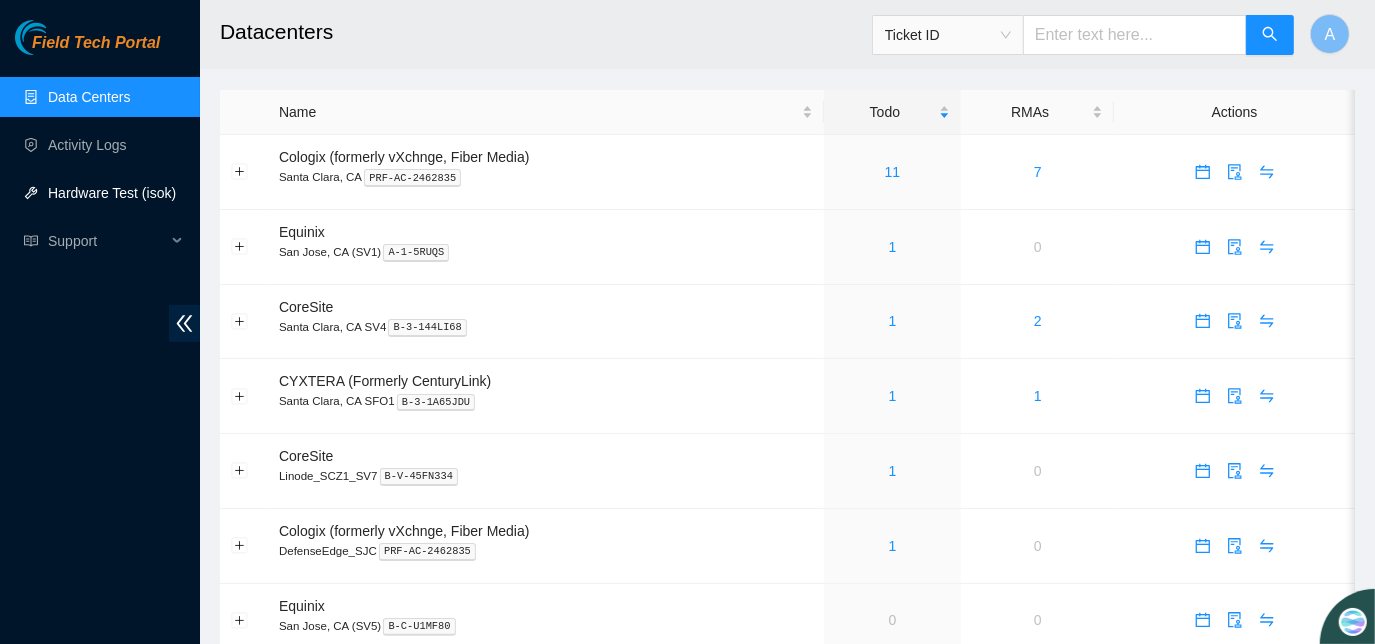 click on "Hardware Test (isok)" at bounding box center [112, 193] 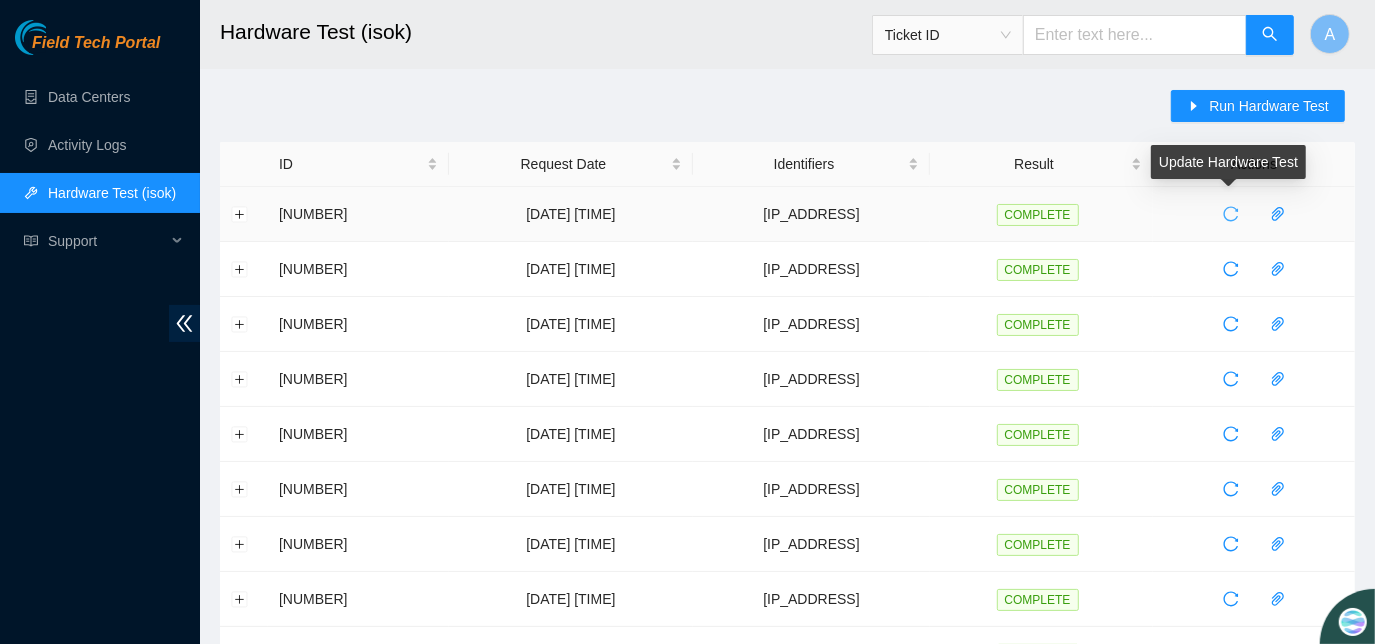 click 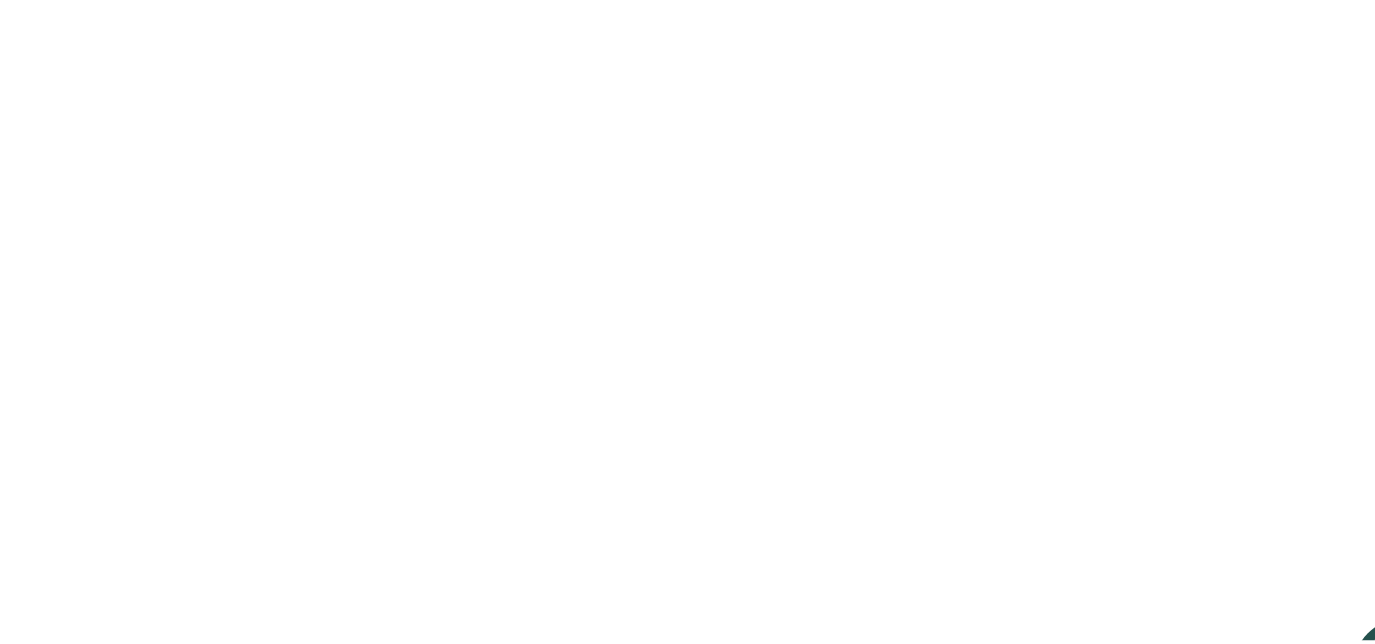 scroll, scrollTop: 0, scrollLeft: 0, axis: both 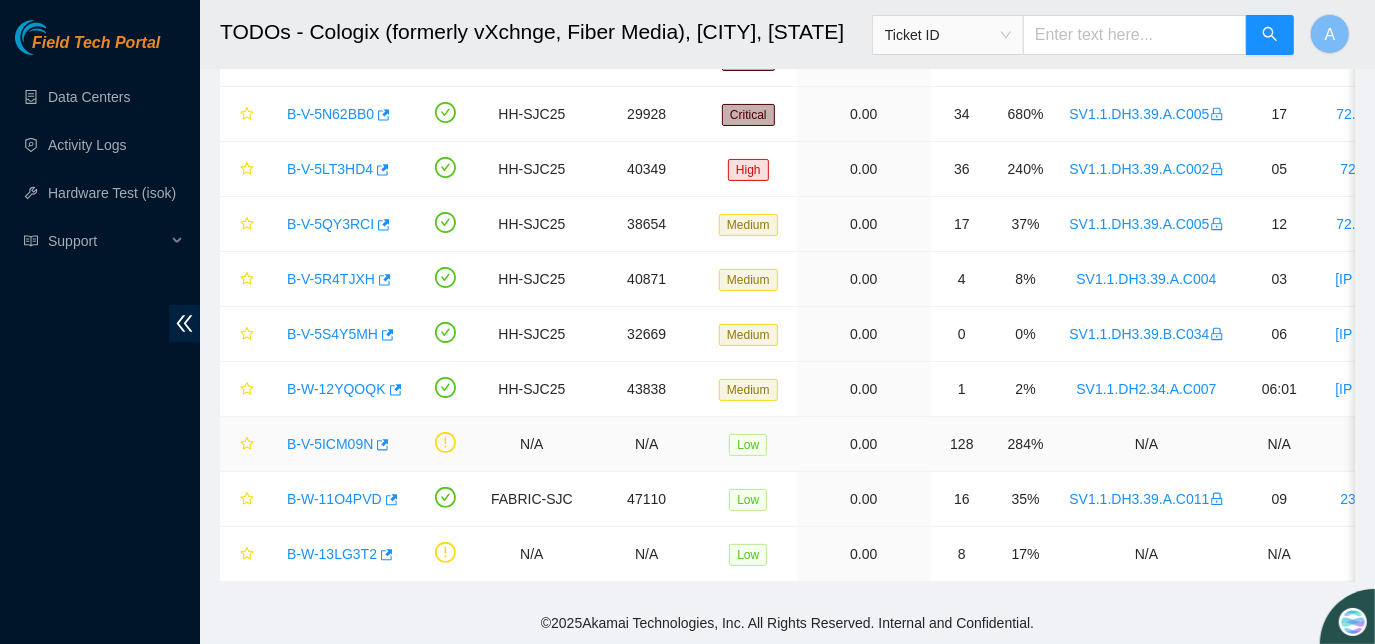 click on "B-V-5ICM09N" at bounding box center [330, 444] 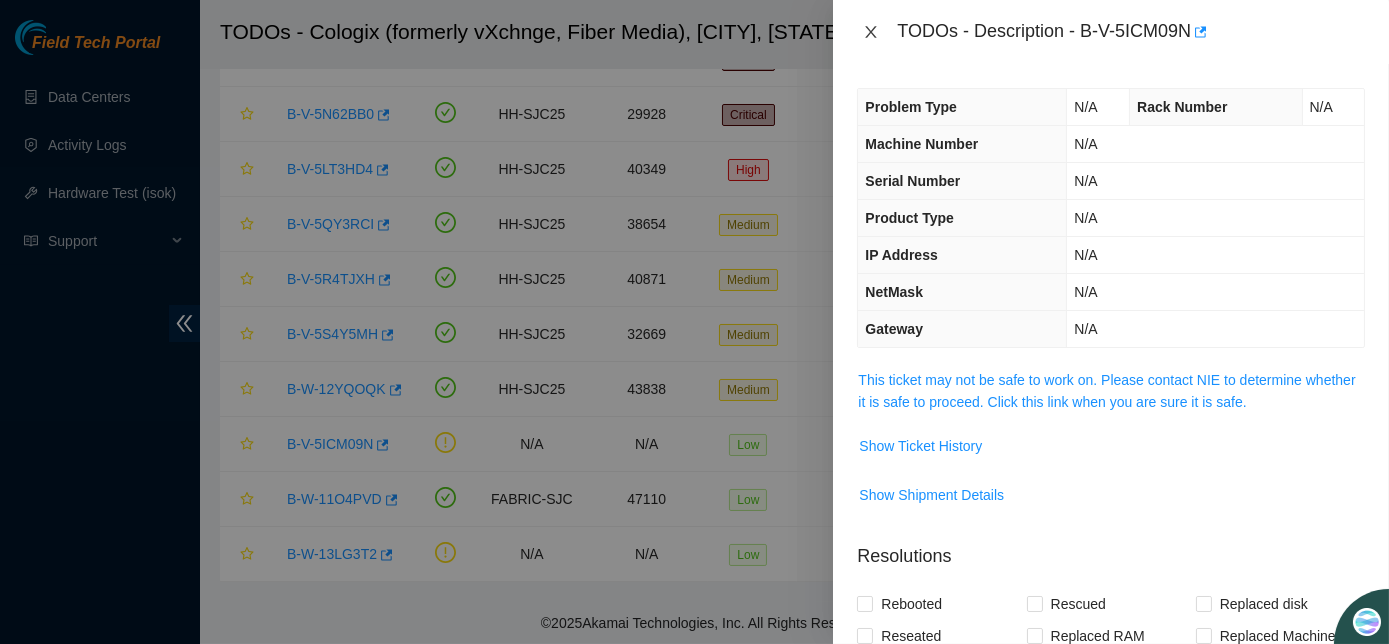 click at bounding box center [871, 32] 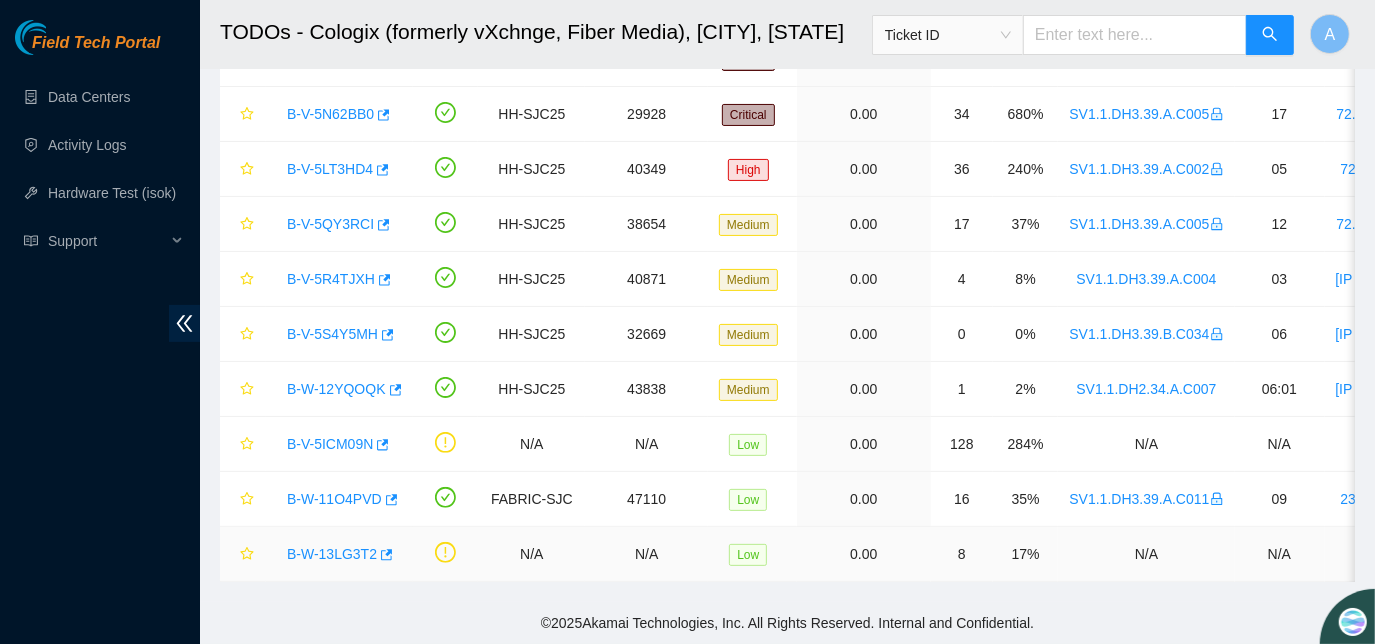 click on "B-W-13LG3T2" at bounding box center (332, 554) 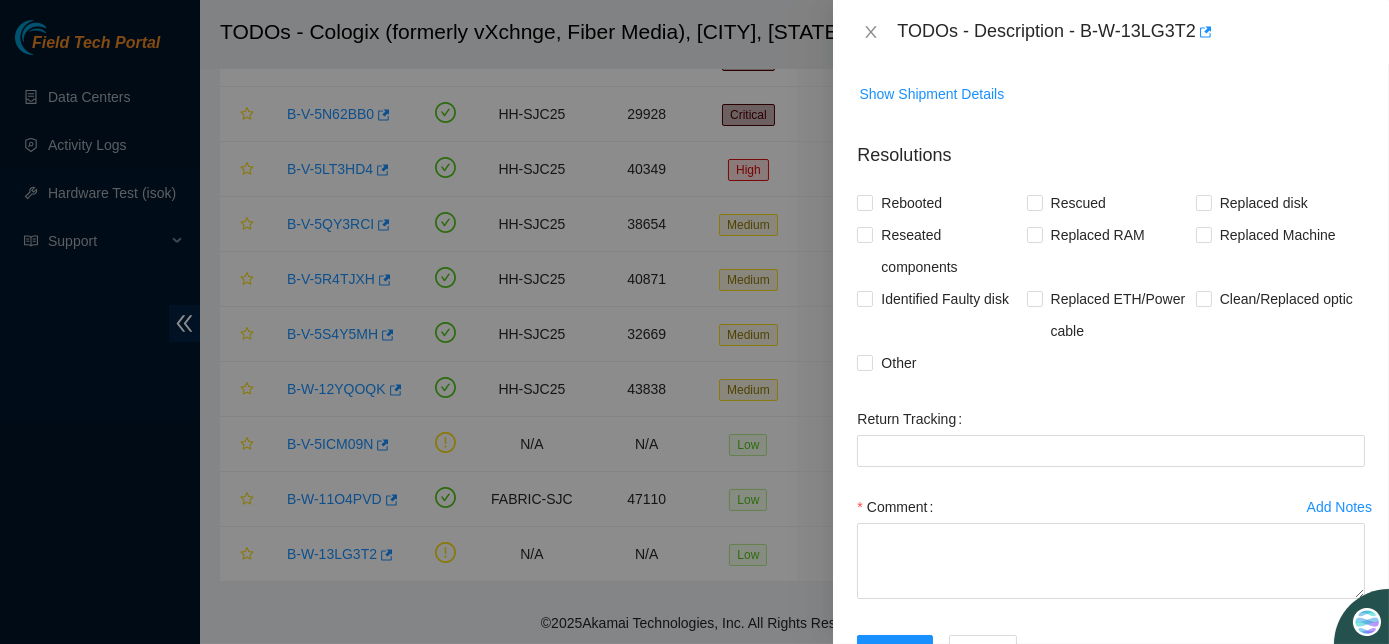 scroll, scrollTop: 349, scrollLeft: 0, axis: vertical 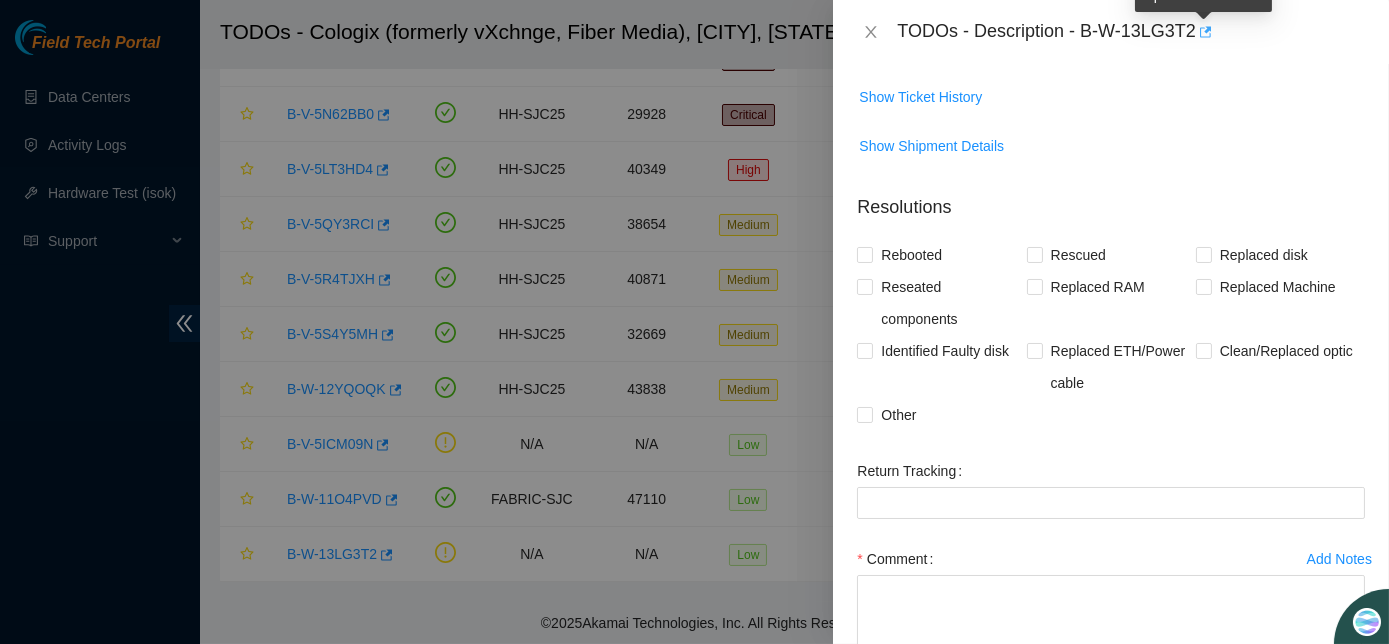 click 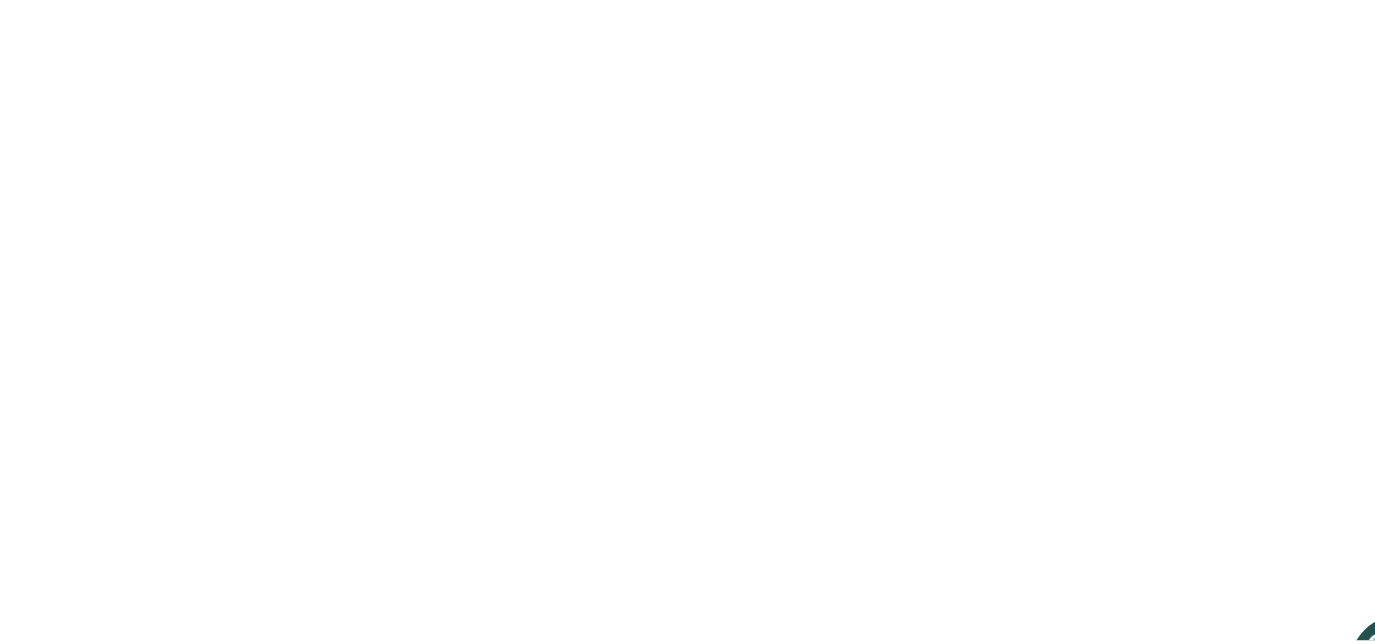 scroll, scrollTop: 0, scrollLeft: 0, axis: both 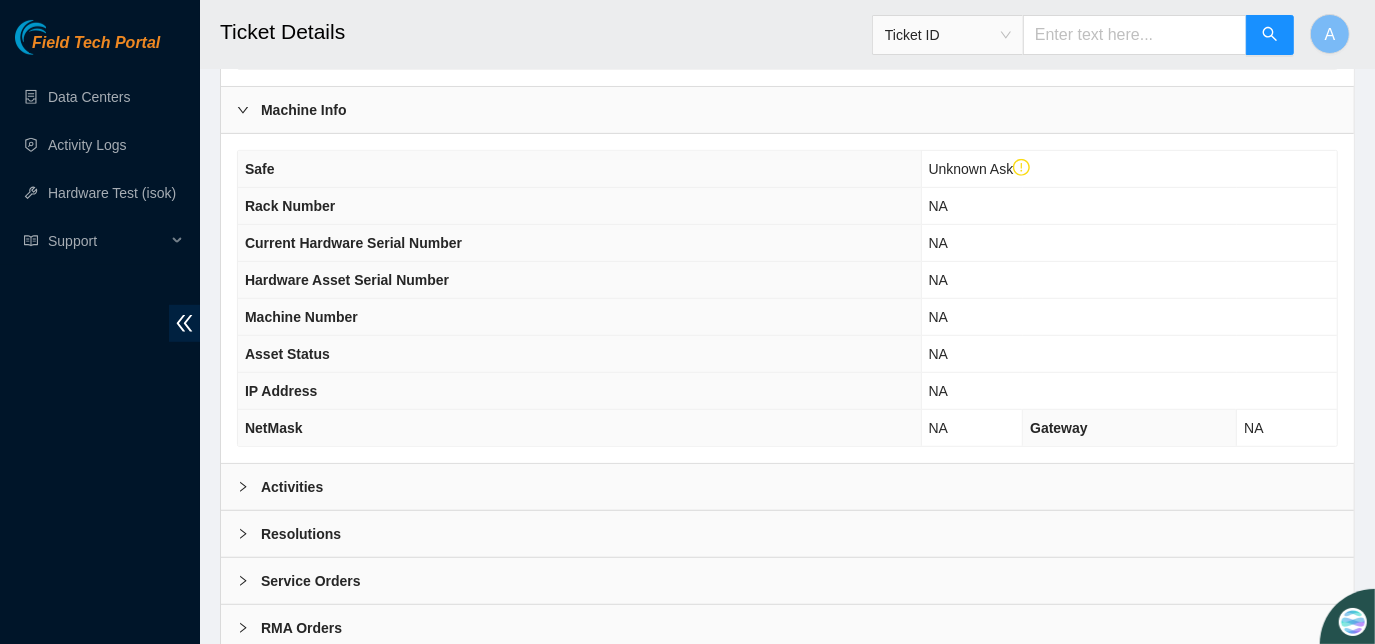 click on "Activities" at bounding box center [292, 487] 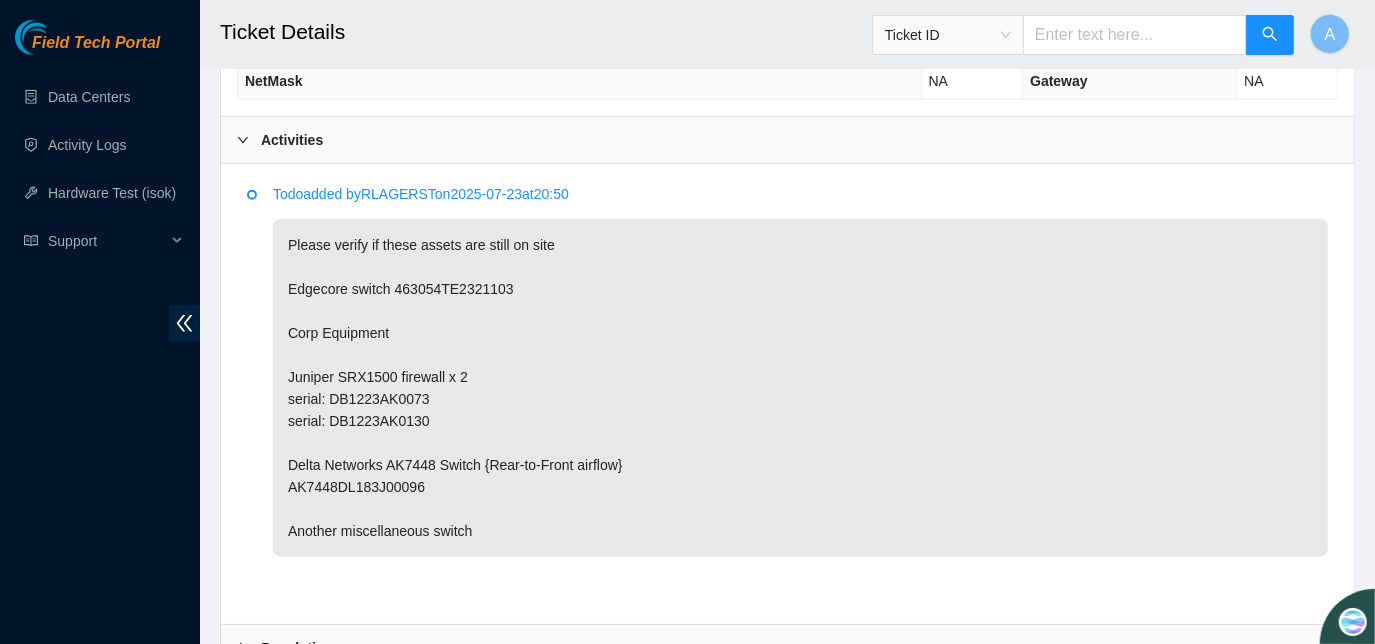 scroll, scrollTop: 1055, scrollLeft: 0, axis: vertical 